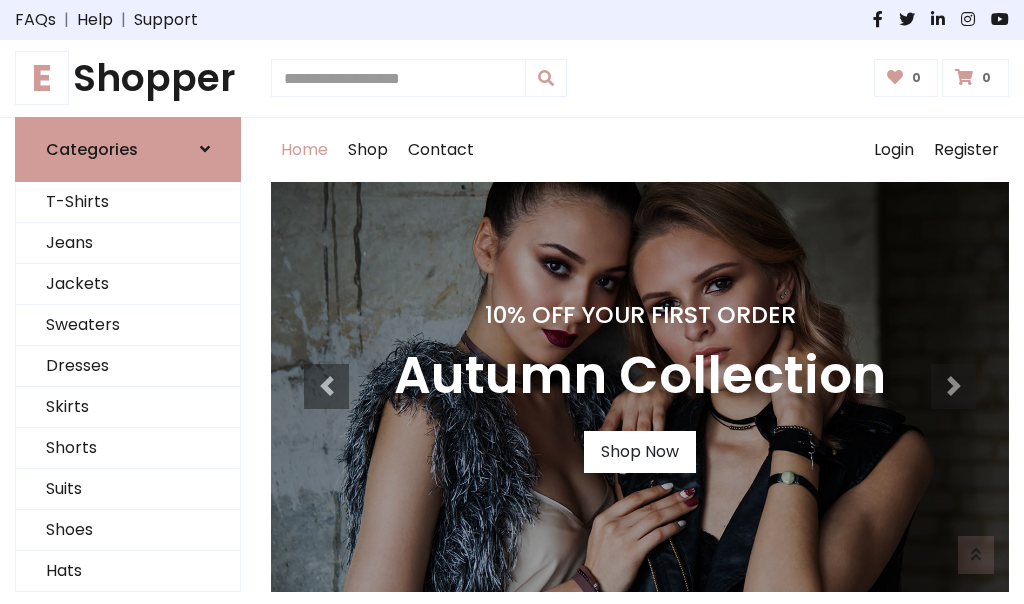 scroll, scrollTop: 986, scrollLeft: 0, axis: vertical 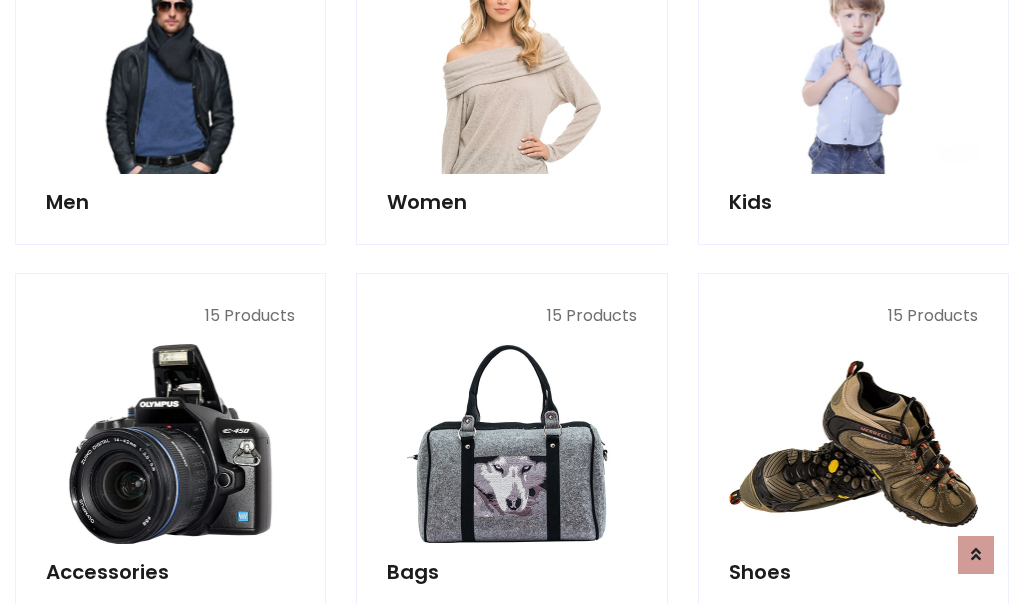 click at bounding box center [511, 74] 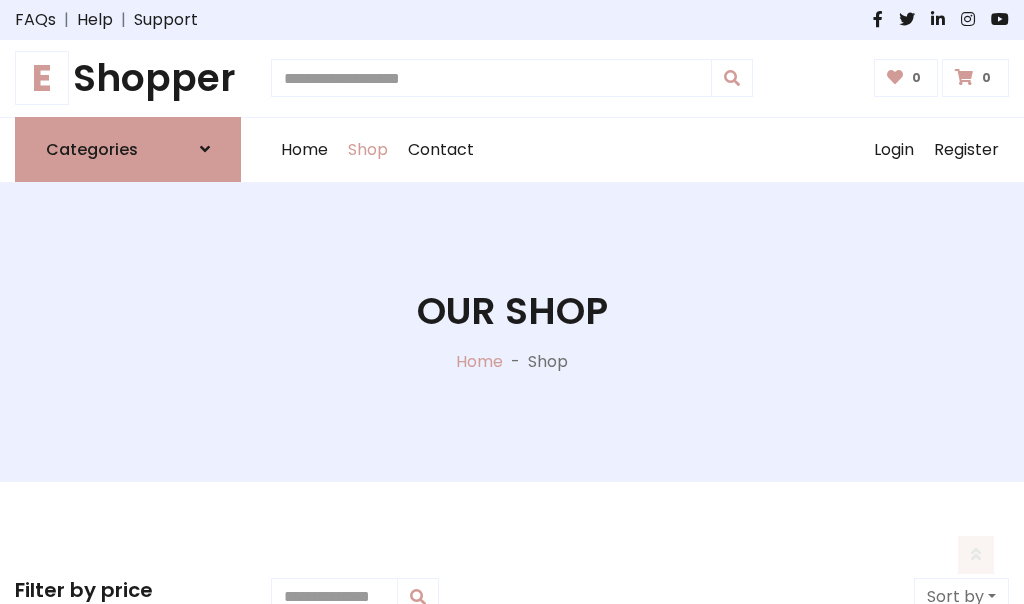 scroll, scrollTop: 669, scrollLeft: 0, axis: vertical 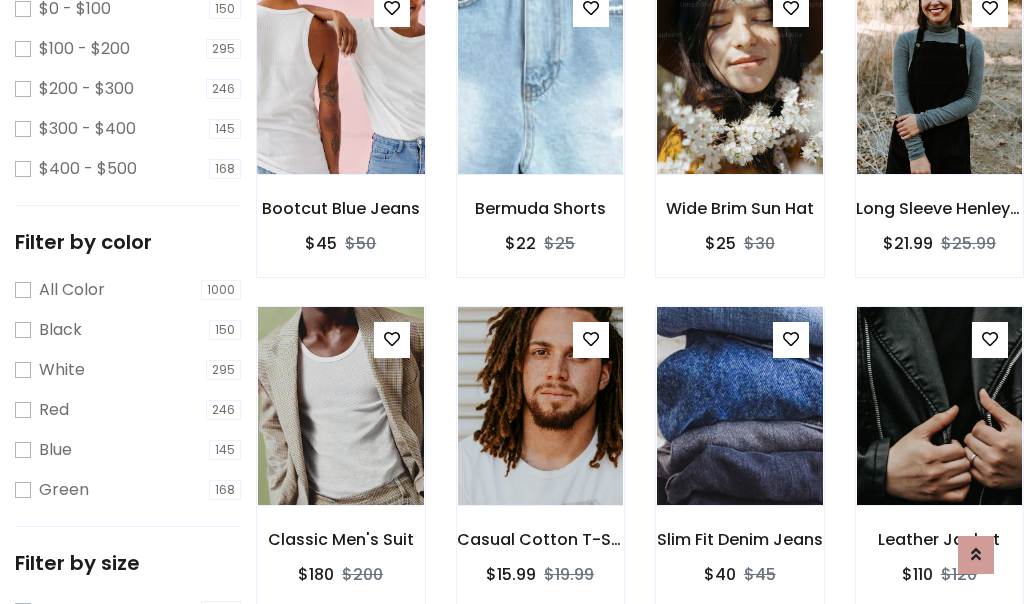 click at bounding box center [340, 75] 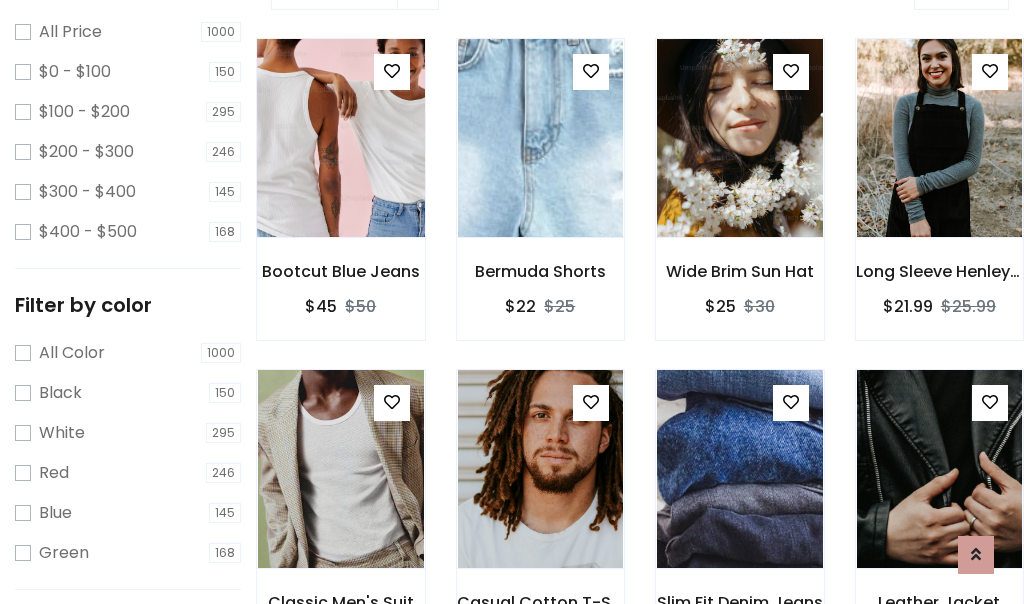 scroll, scrollTop: 63, scrollLeft: 0, axis: vertical 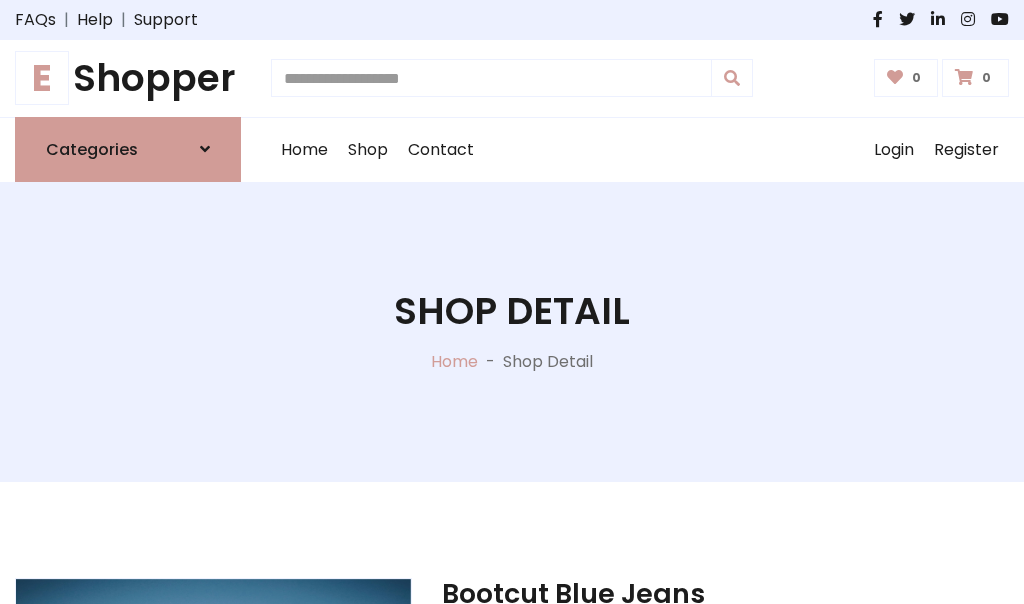 click on "E Shopper" at bounding box center [128, 78] 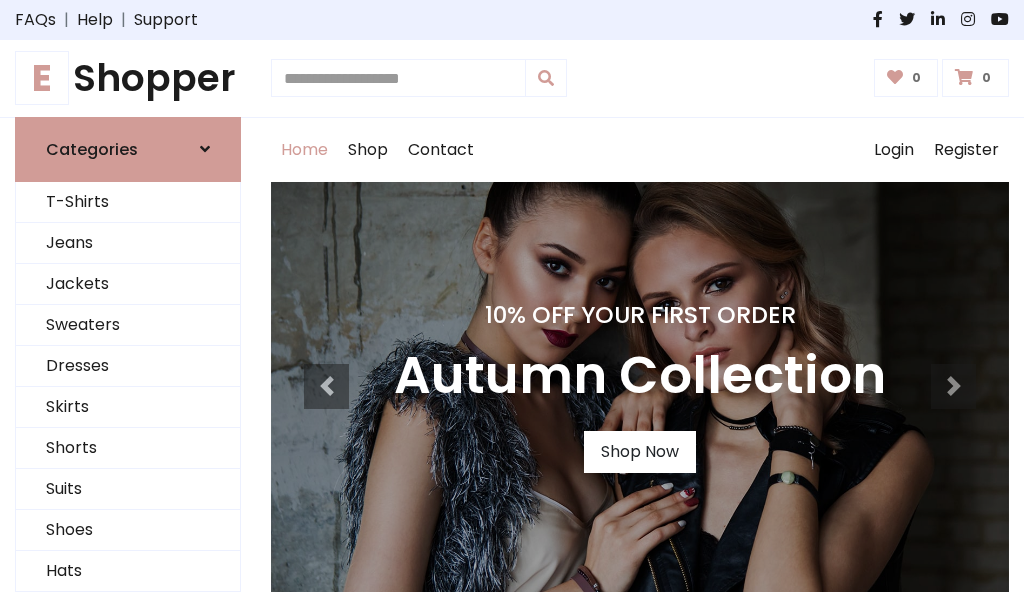 scroll, scrollTop: 0, scrollLeft: 0, axis: both 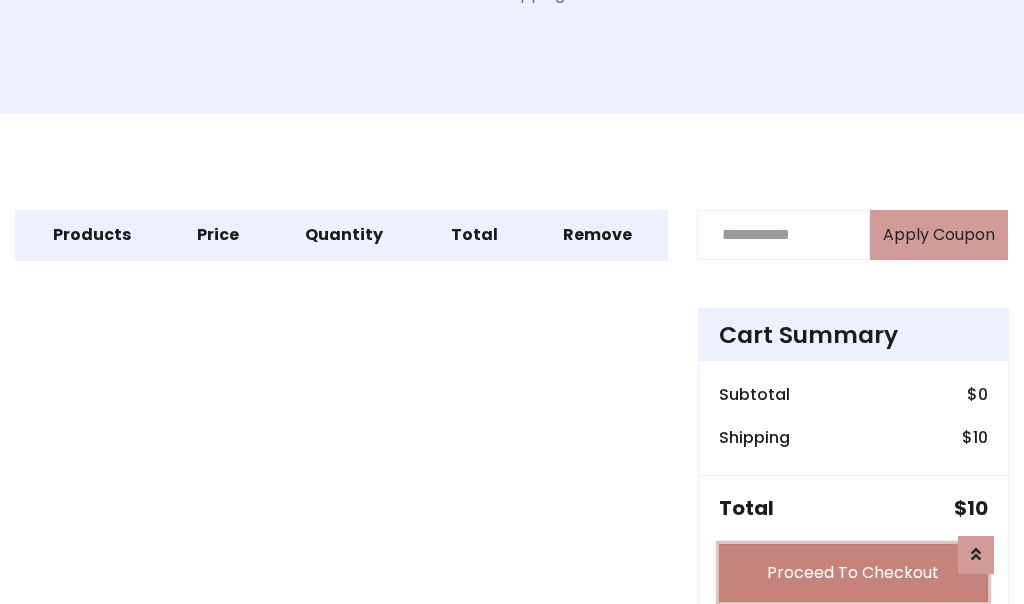 click on "Proceed To Checkout" at bounding box center (853, 573) 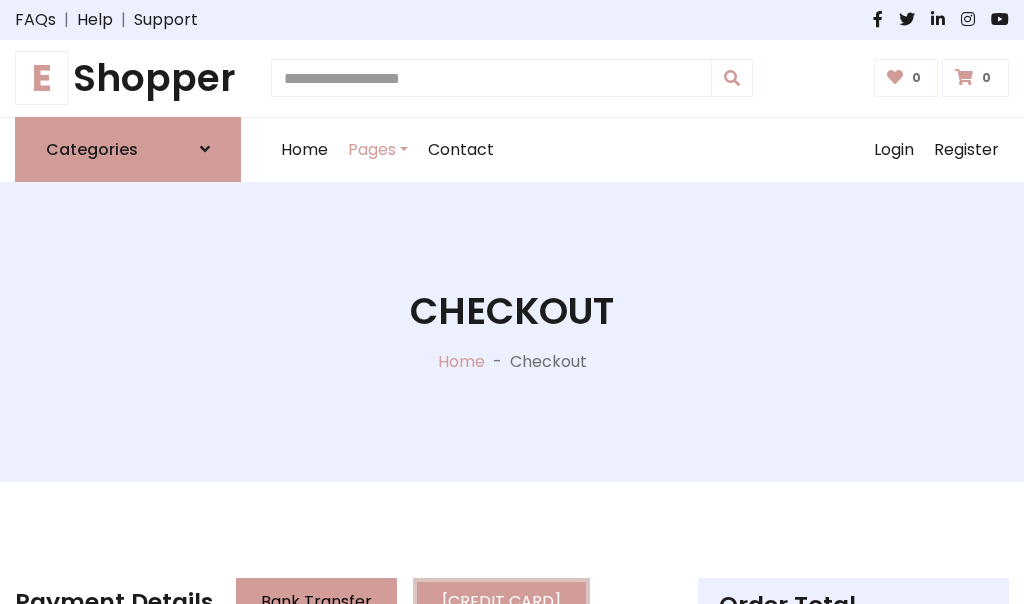 scroll, scrollTop: 193, scrollLeft: 0, axis: vertical 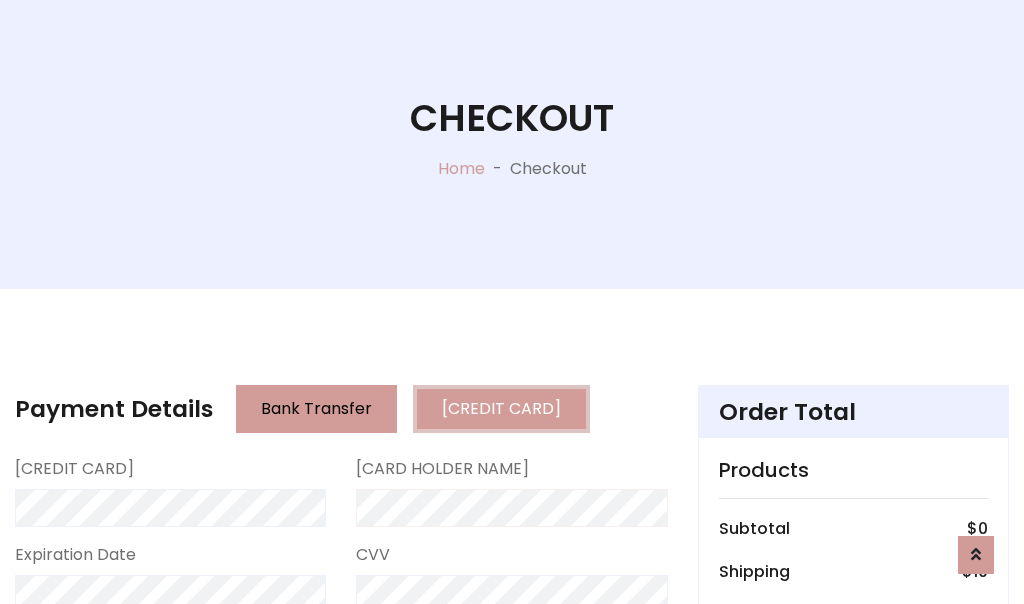 click on "Place Order" at bounding box center (0, 0) 